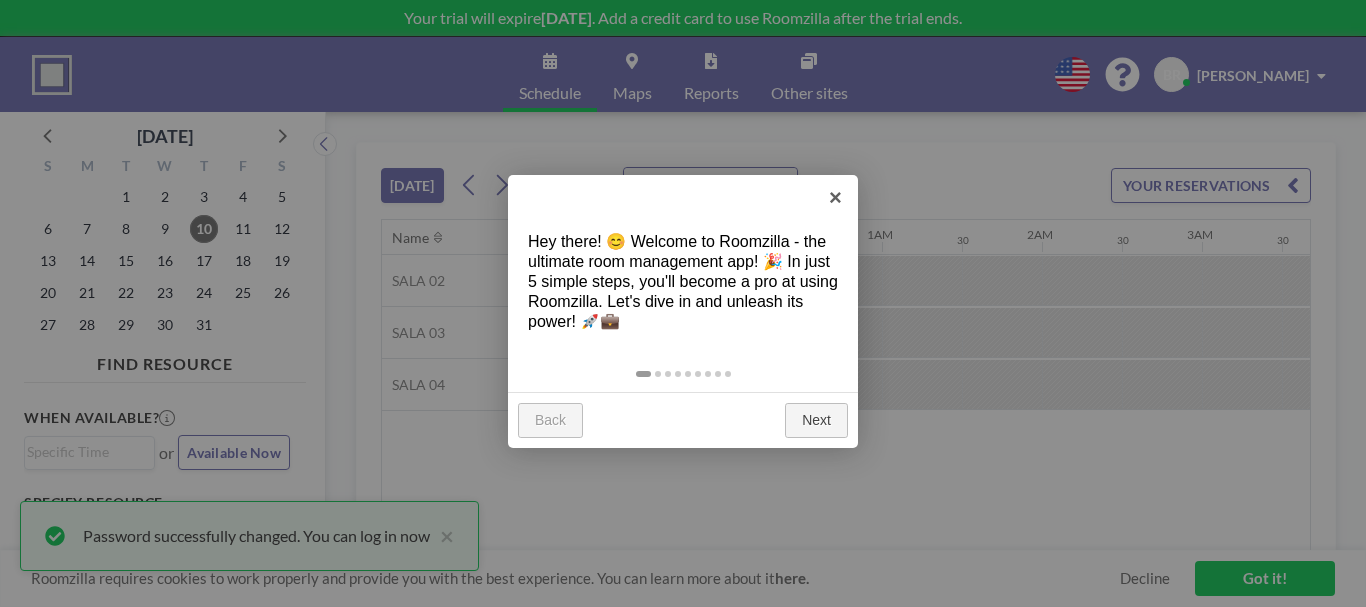 scroll, scrollTop: 0, scrollLeft: 0, axis: both 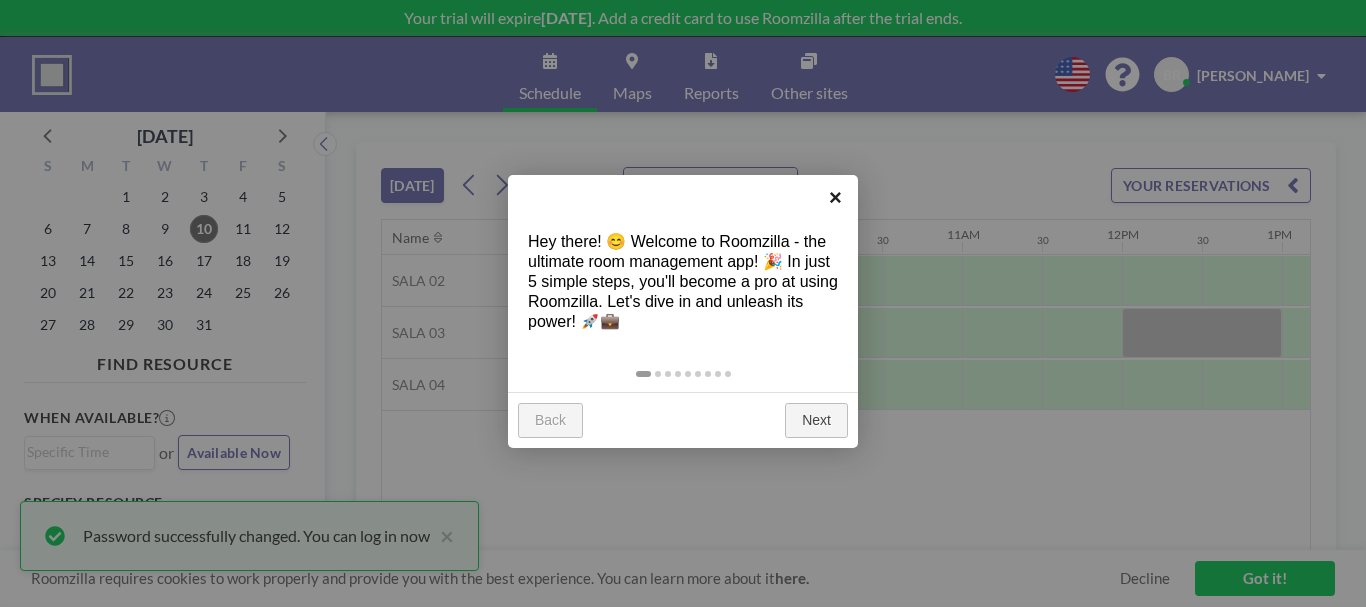 click on "×" at bounding box center [835, 197] 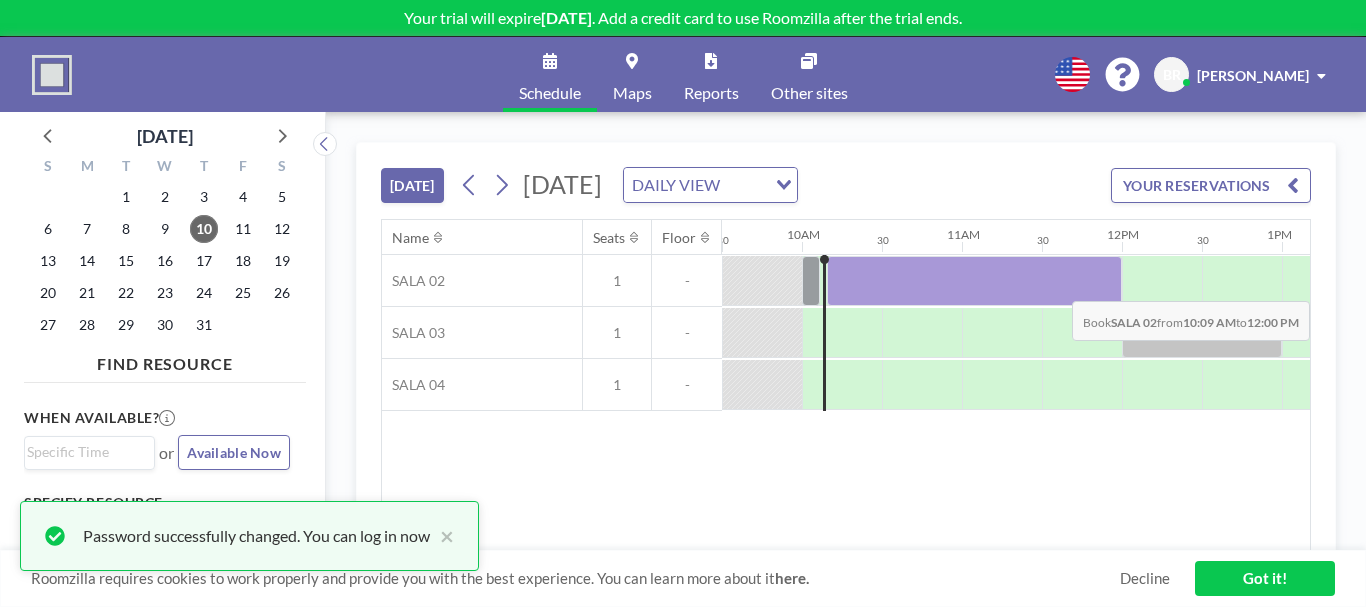 drag, startPoint x: 847, startPoint y: 284, endPoint x: 1070, endPoint y: 286, distance: 223.00897 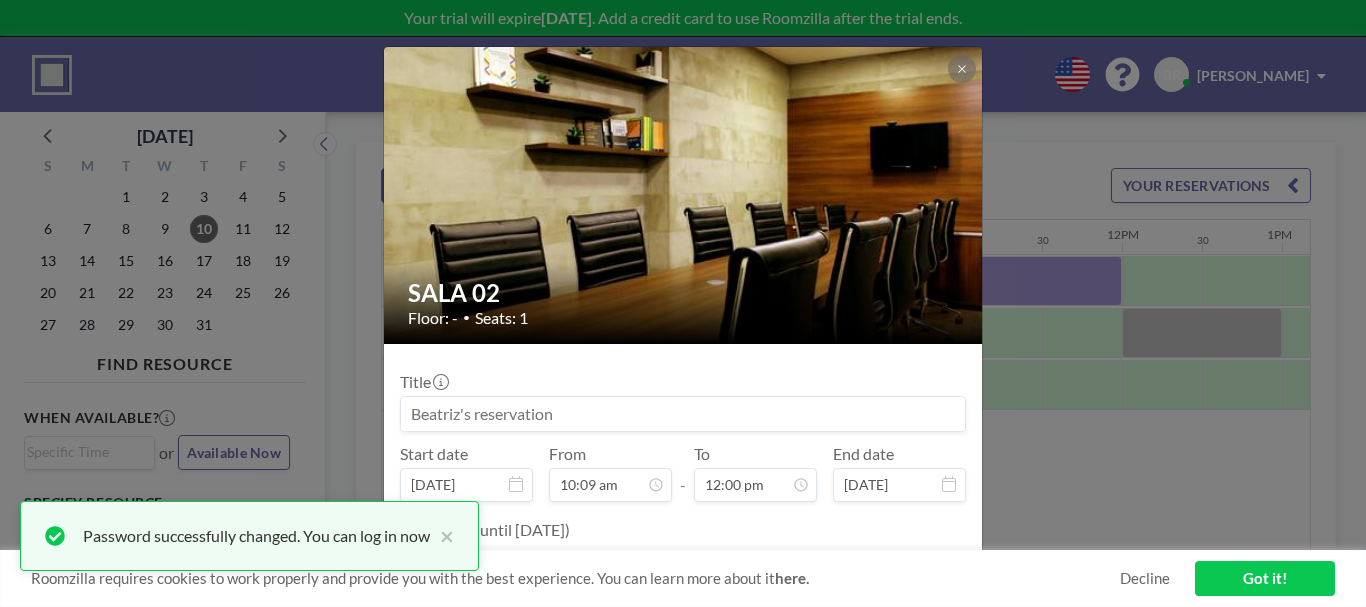 click at bounding box center (683, 414) 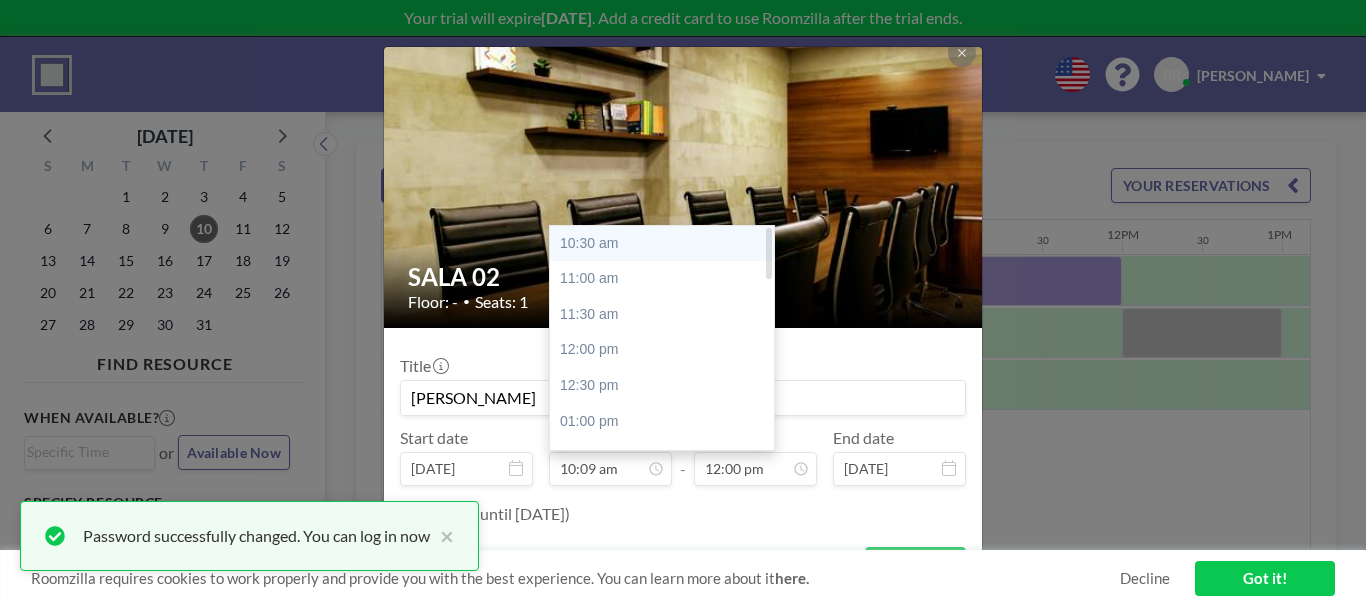 scroll, scrollTop: 0, scrollLeft: 0, axis: both 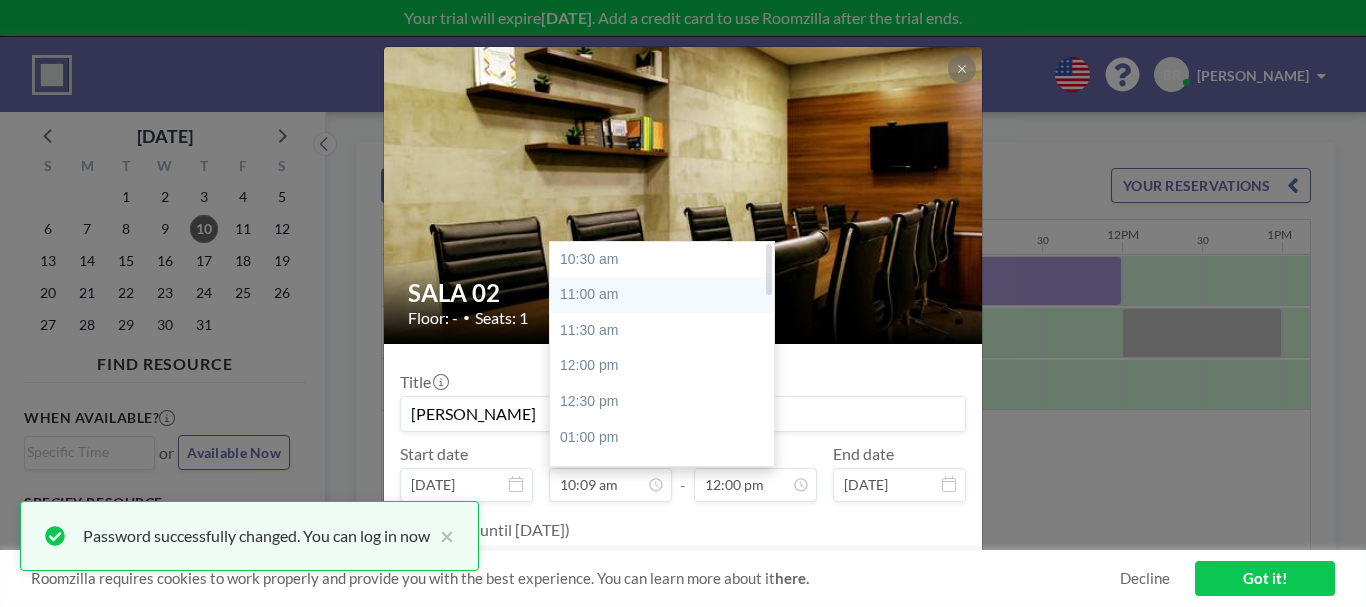type on "[PERSON_NAME]" 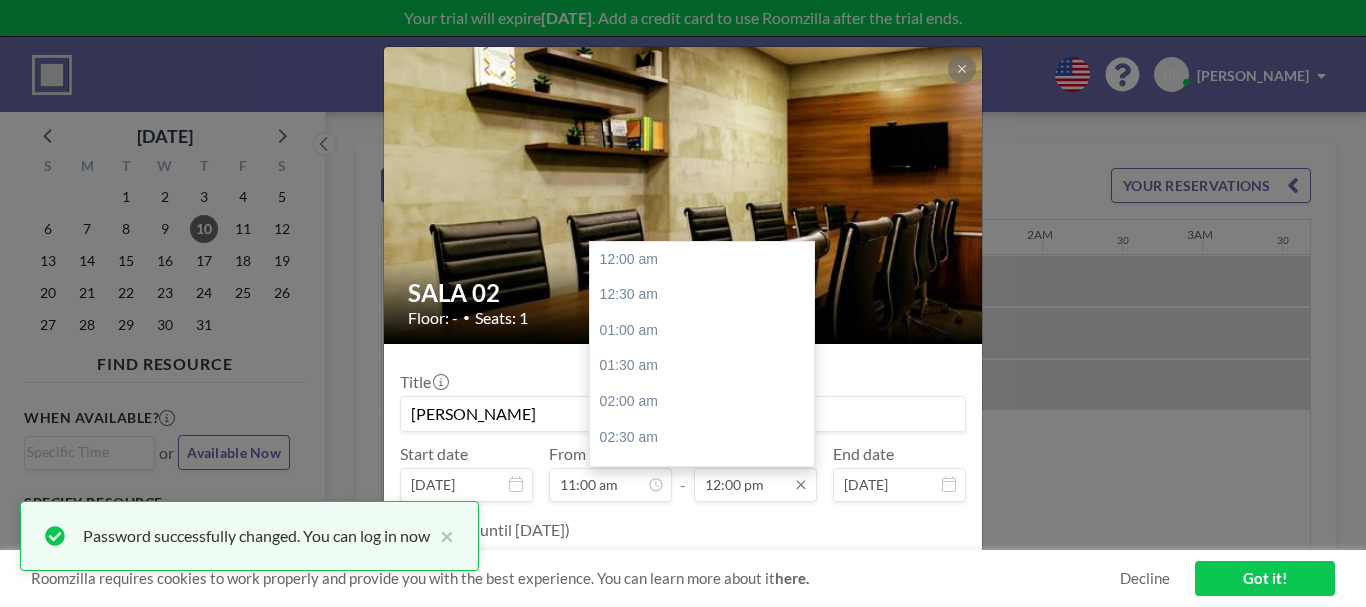scroll, scrollTop: 0, scrollLeft: 532, axis: horizontal 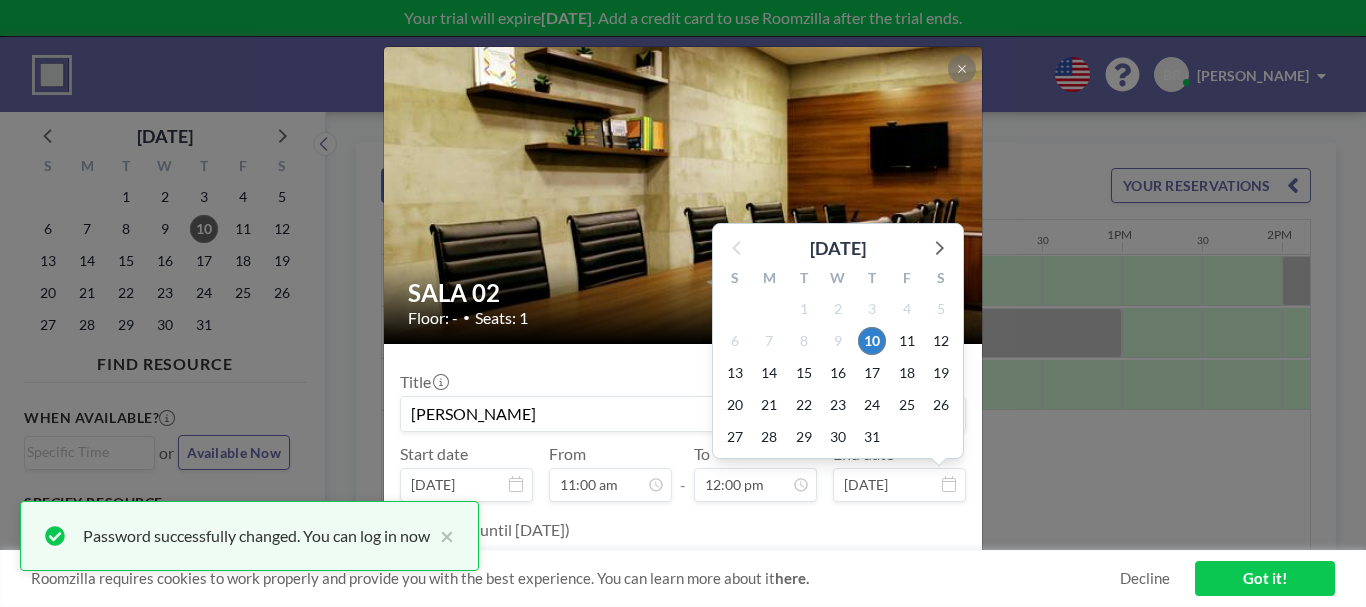 click on "[DATE]" at bounding box center [899, 485] 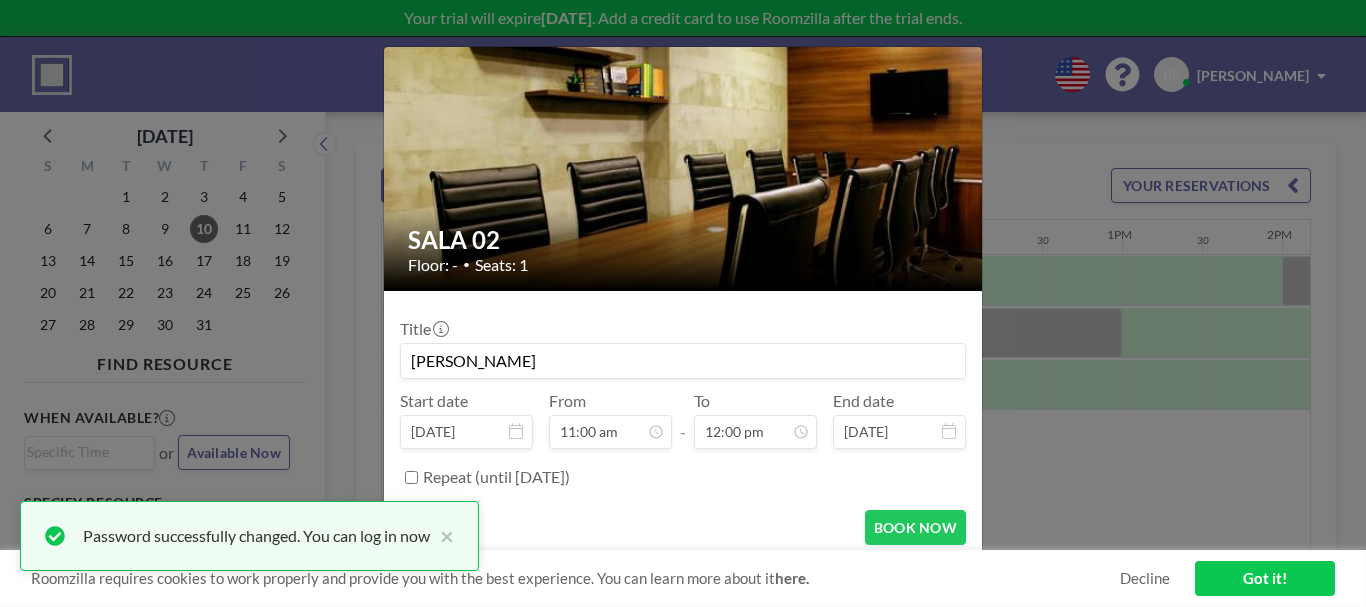click on "Repeat (until [DATE])" at bounding box center [411, 477] 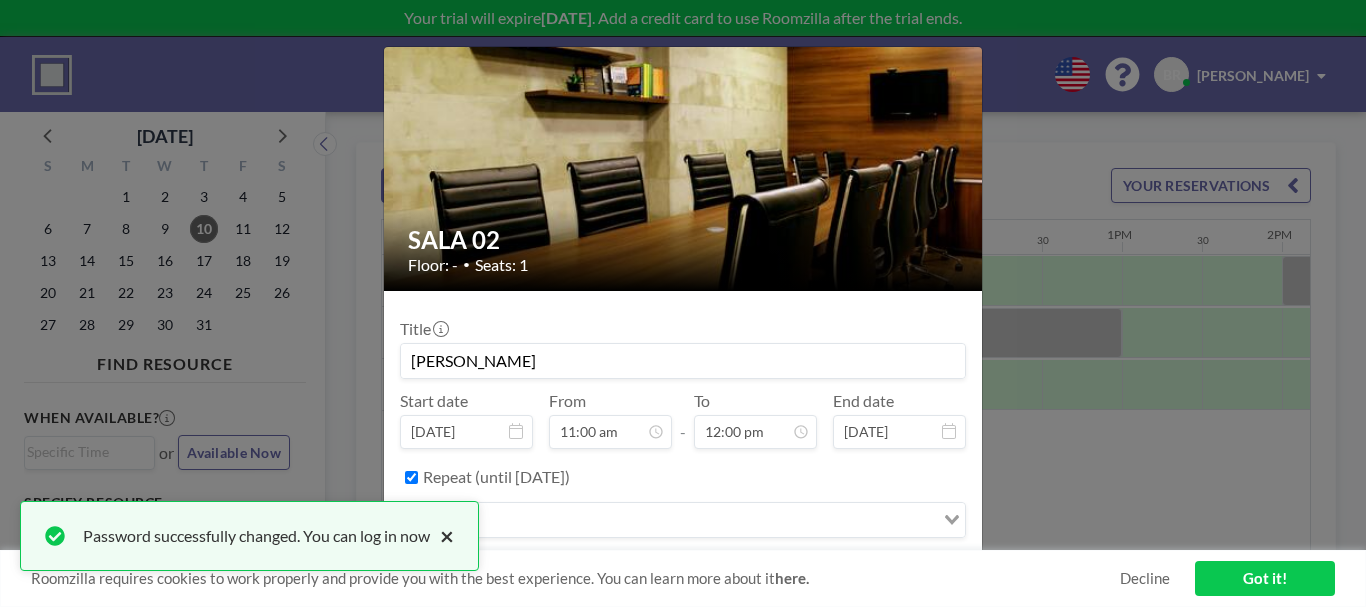 click on "×" at bounding box center [442, 536] 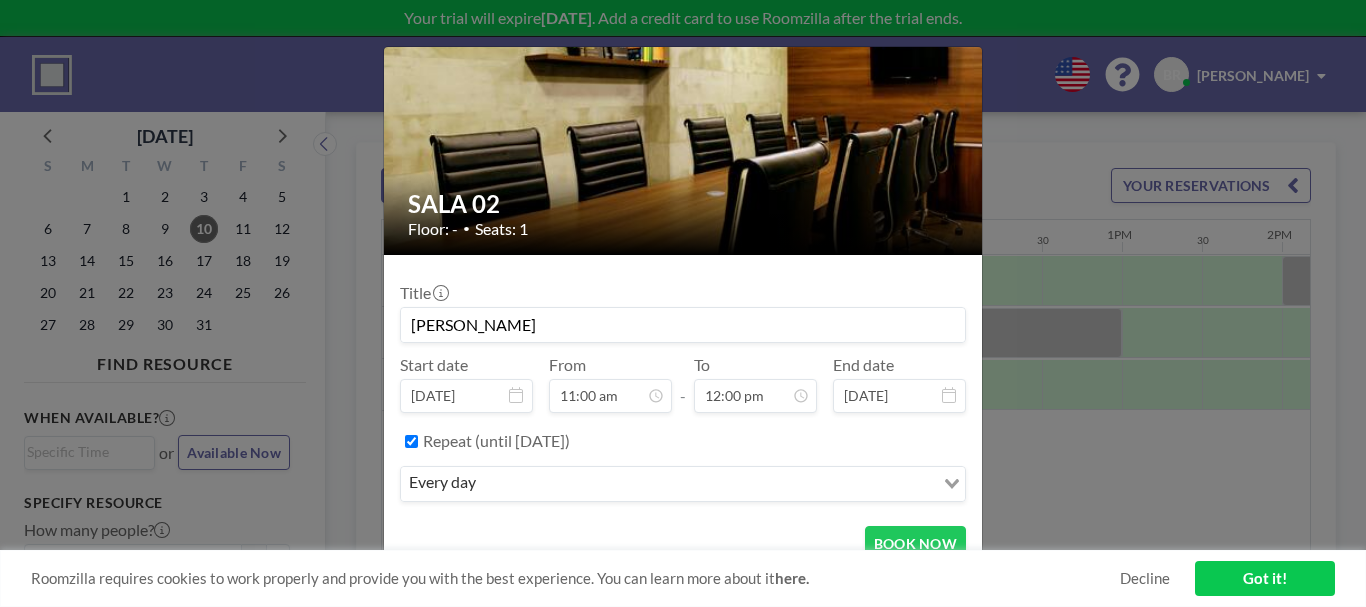 scroll, scrollTop: 105, scrollLeft: 0, axis: vertical 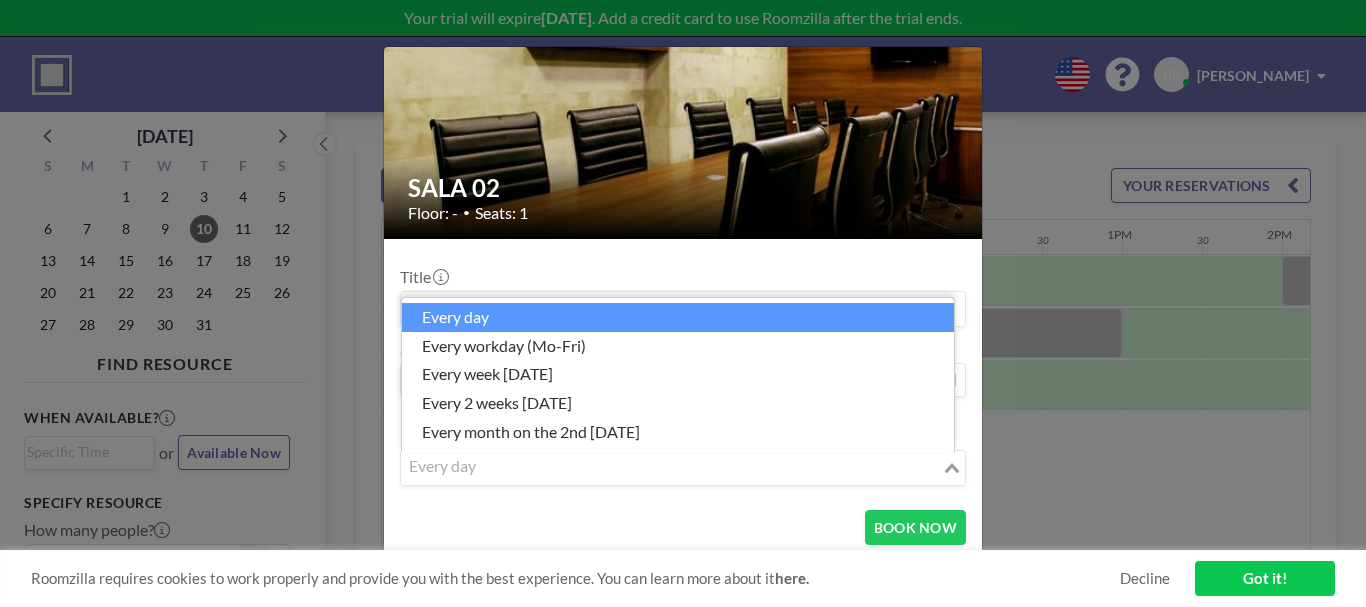 click at bounding box center (671, 468) 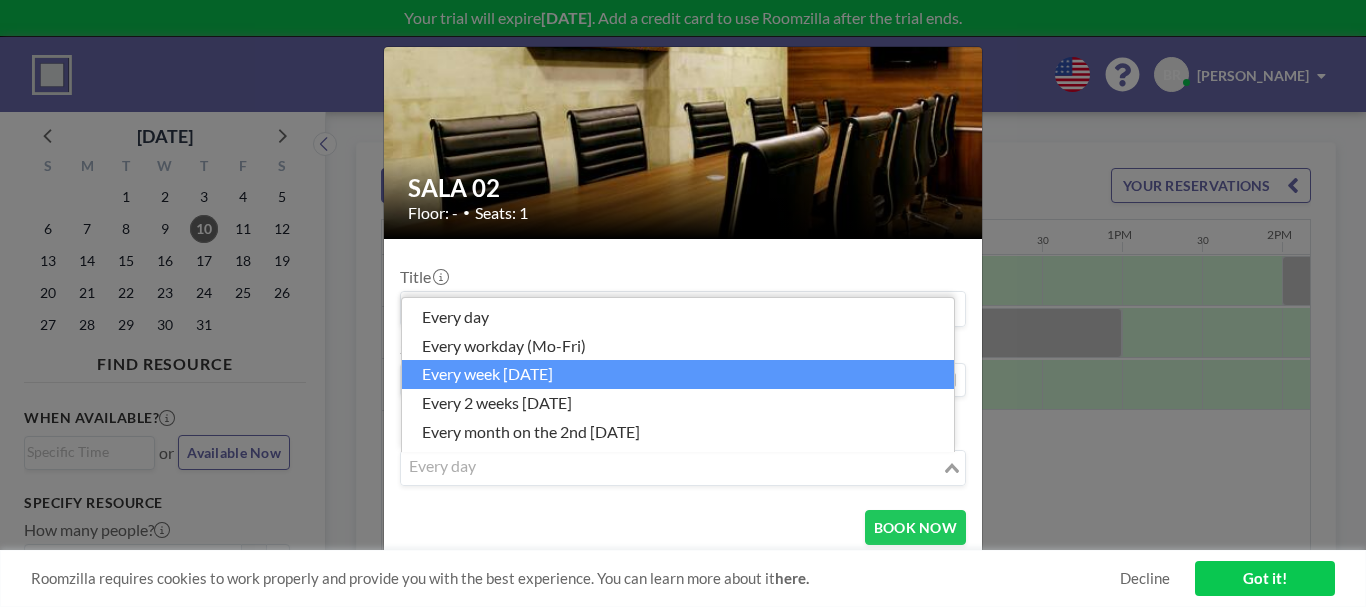 click on "every week [DATE]" at bounding box center [678, 374] 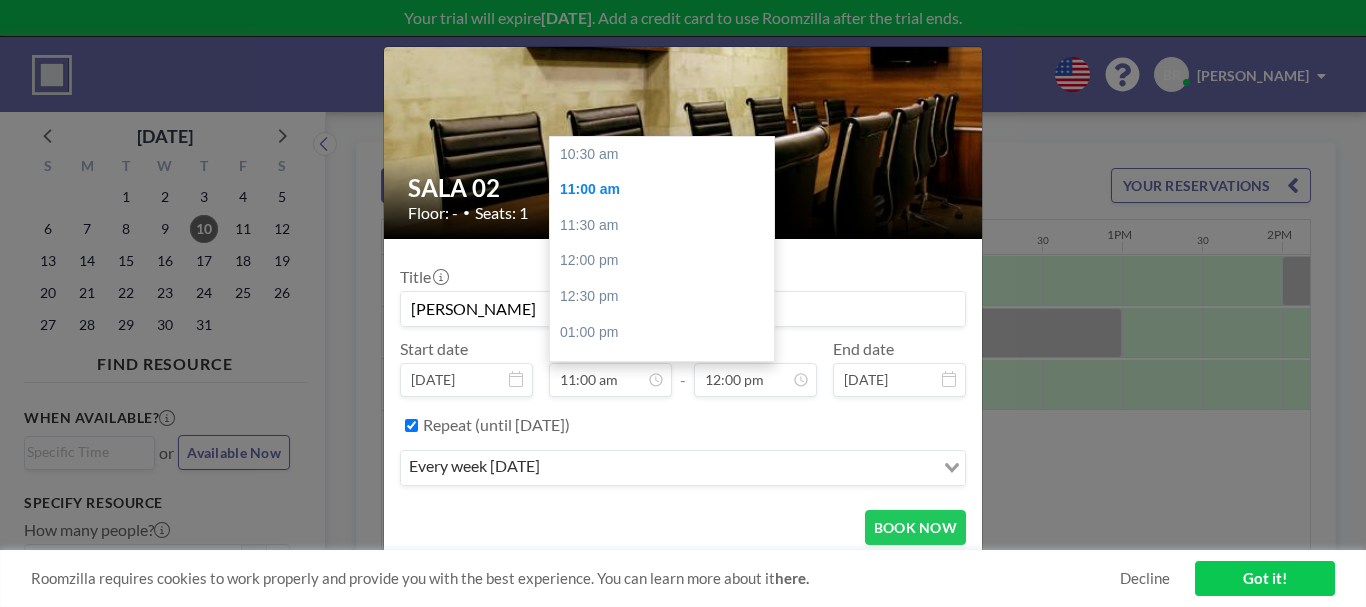 scroll, scrollTop: 36, scrollLeft: 0, axis: vertical 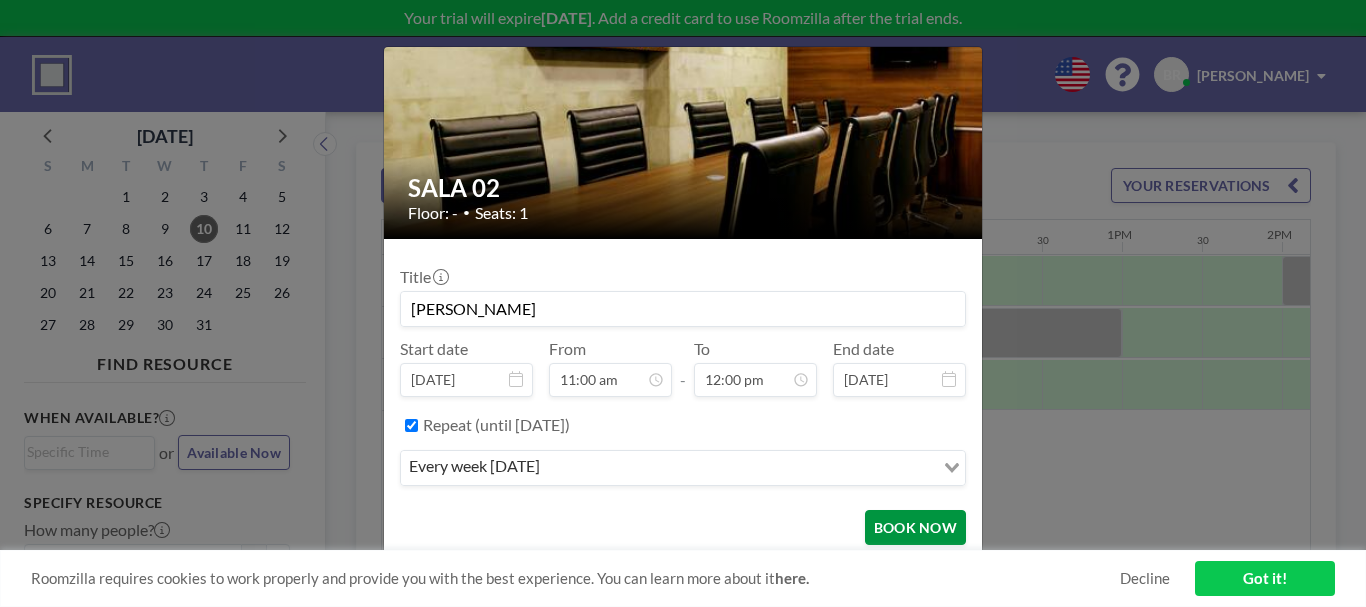 click on "BOOK NOW" at bounding box center (915, 527) 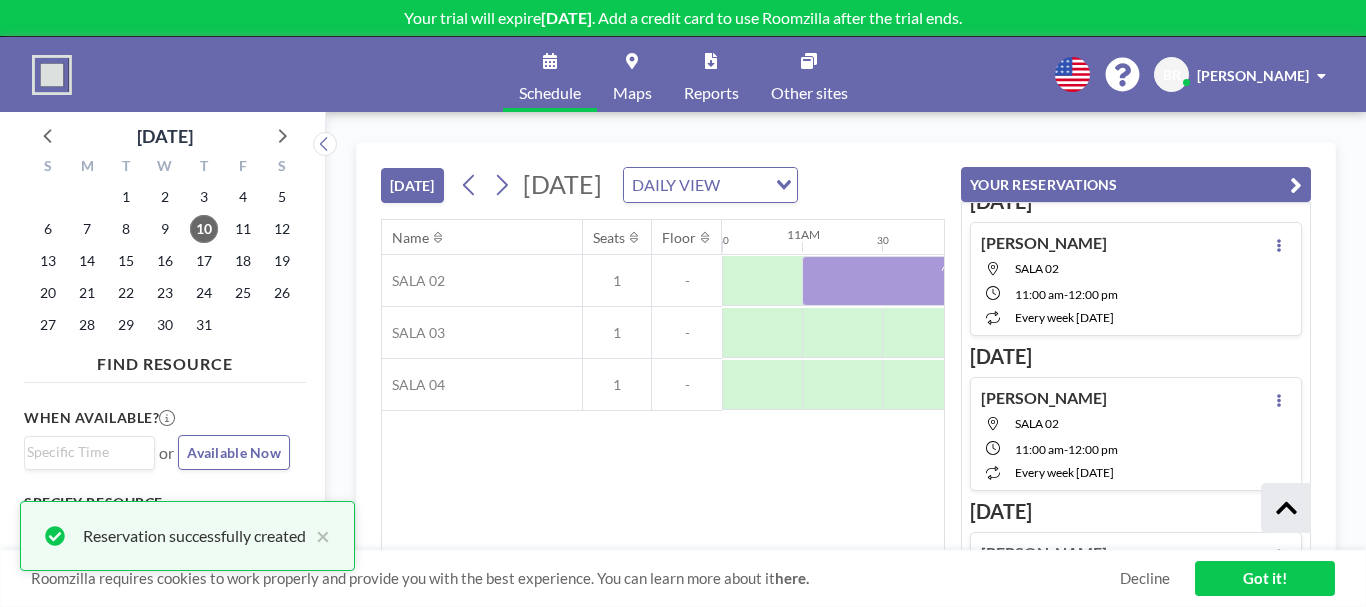 scroll, scrollTop: 700, scrollLeft: 0, axis: vertical 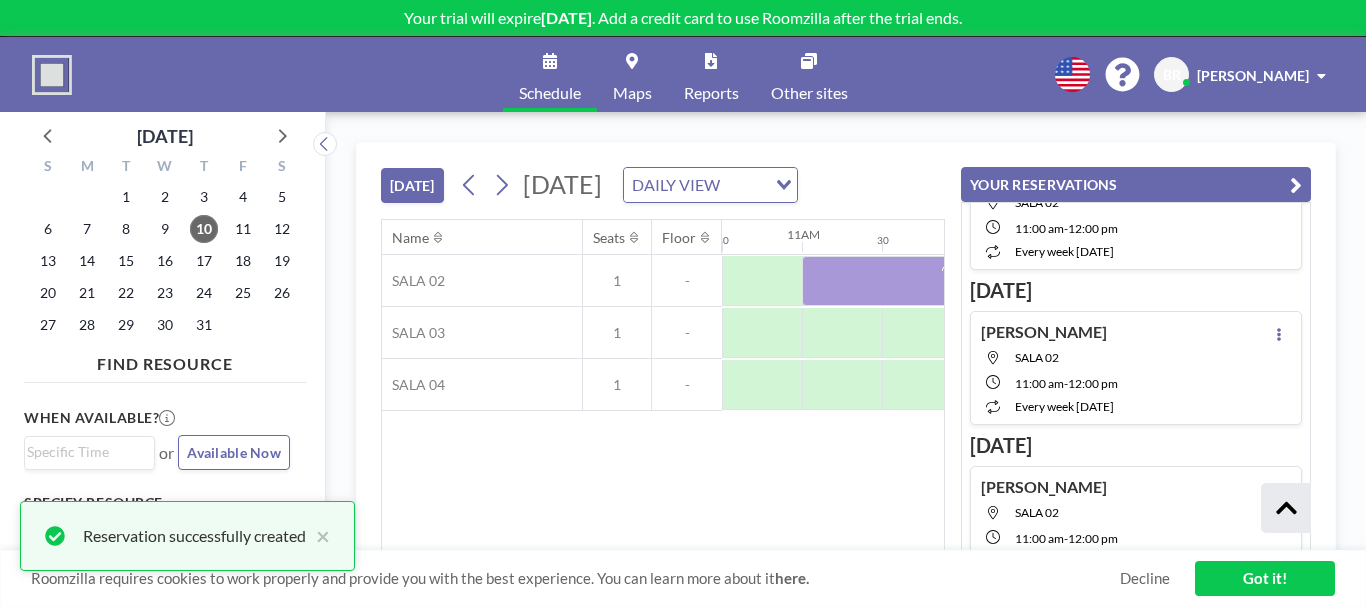 click at bounding box center [1296, 185] 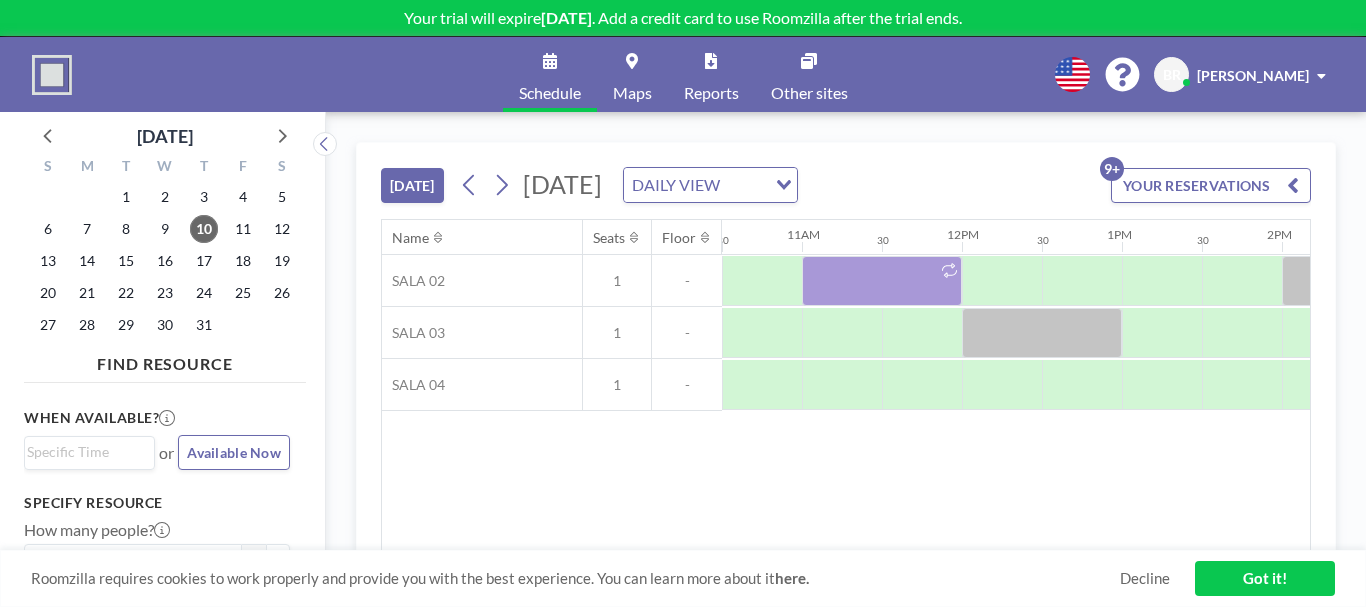 click on "[PERSON_NAME]" at bounding box center [1253, 75] 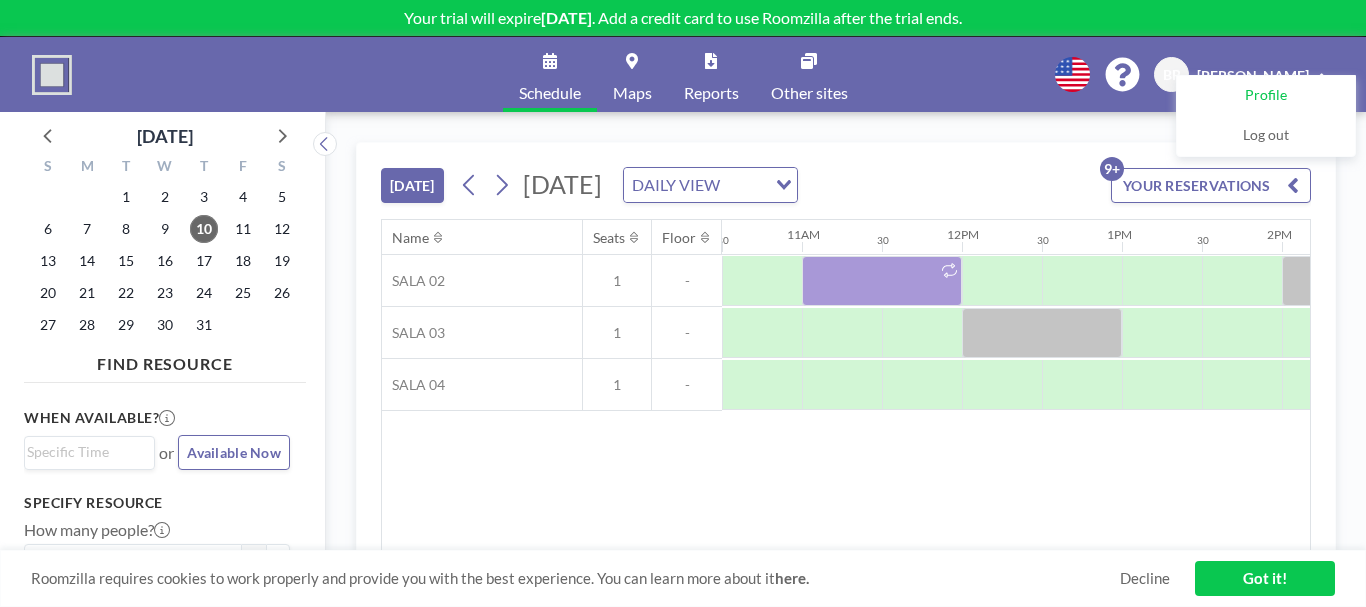 click on "Profile" at bounding box center [1266, 96] 